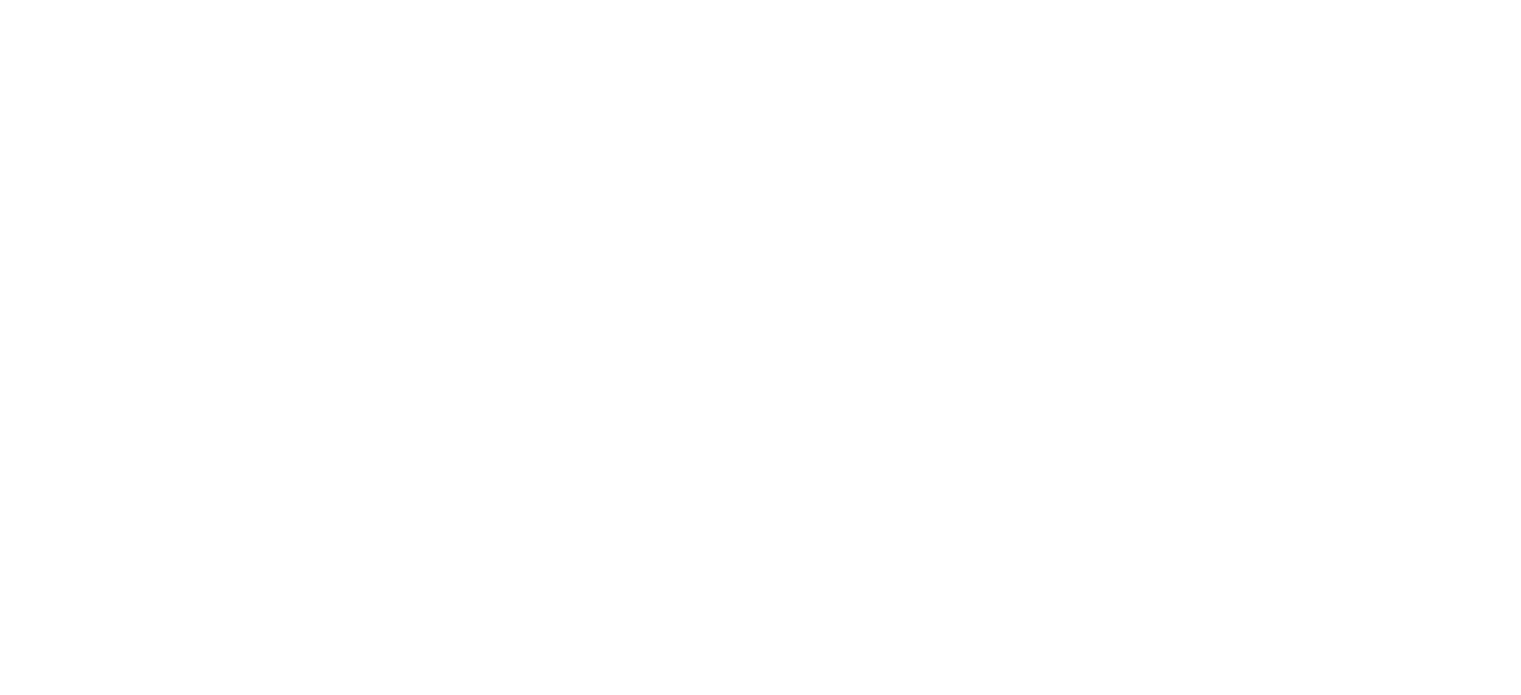 scroll, scrollTop: 0, scrollLeft: 0, axis: both 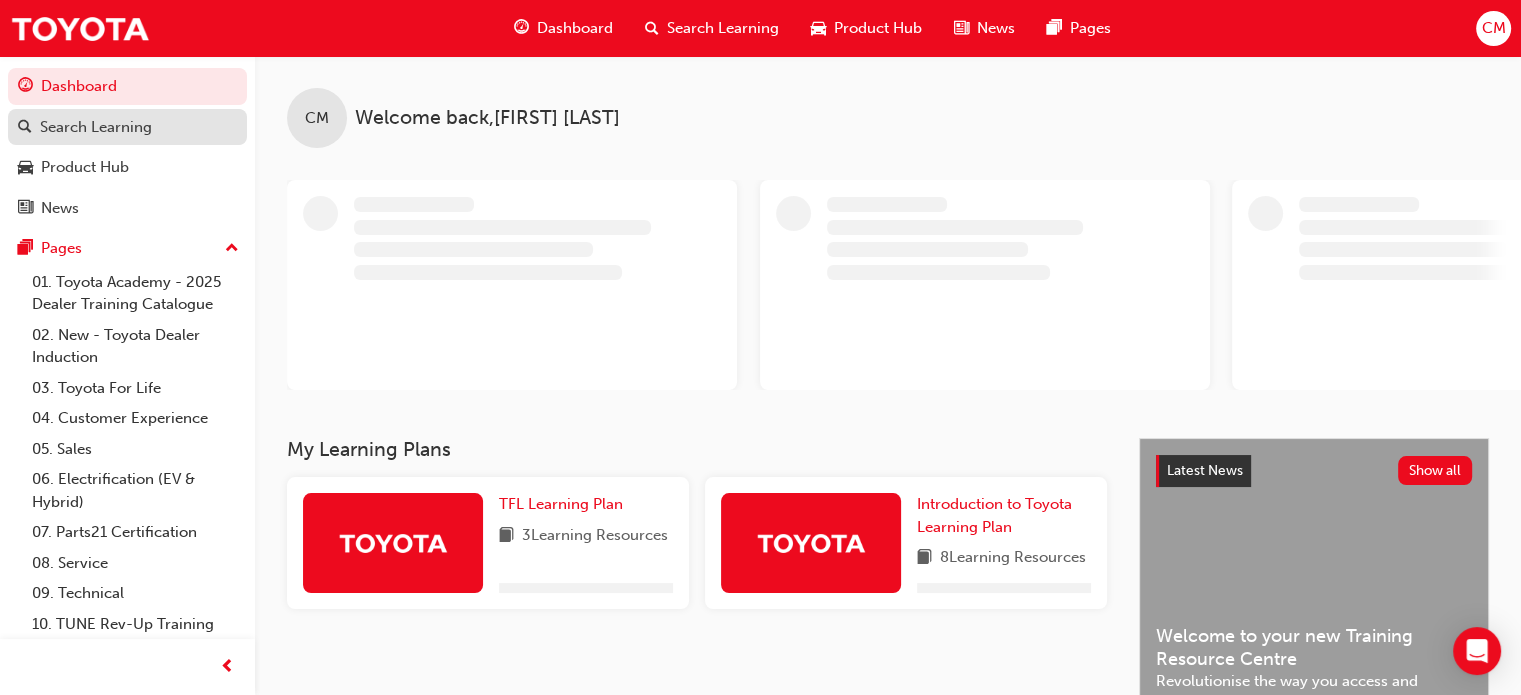click on "Search Learning" at bounding box center [127, 127] 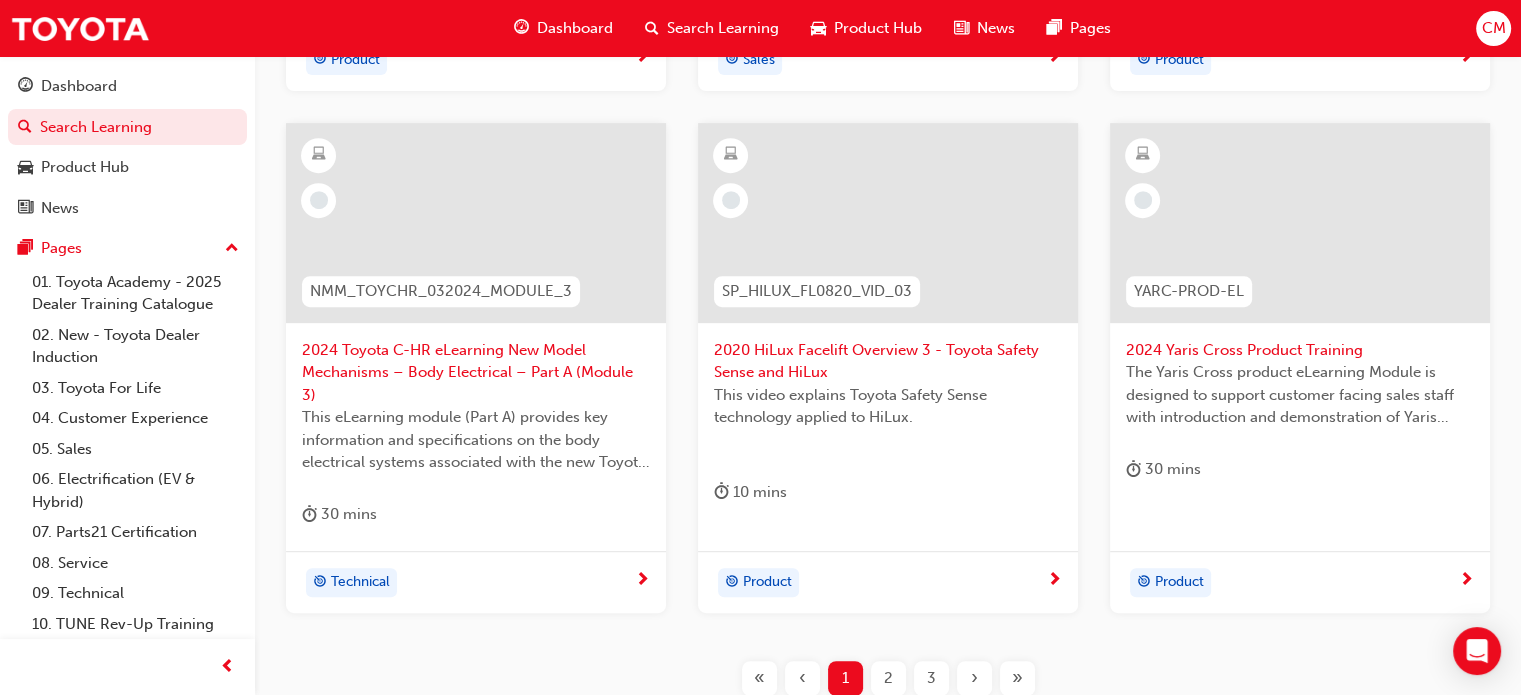 scroll, scrollTop: 900, scrollLeft: 0, axis: vertical 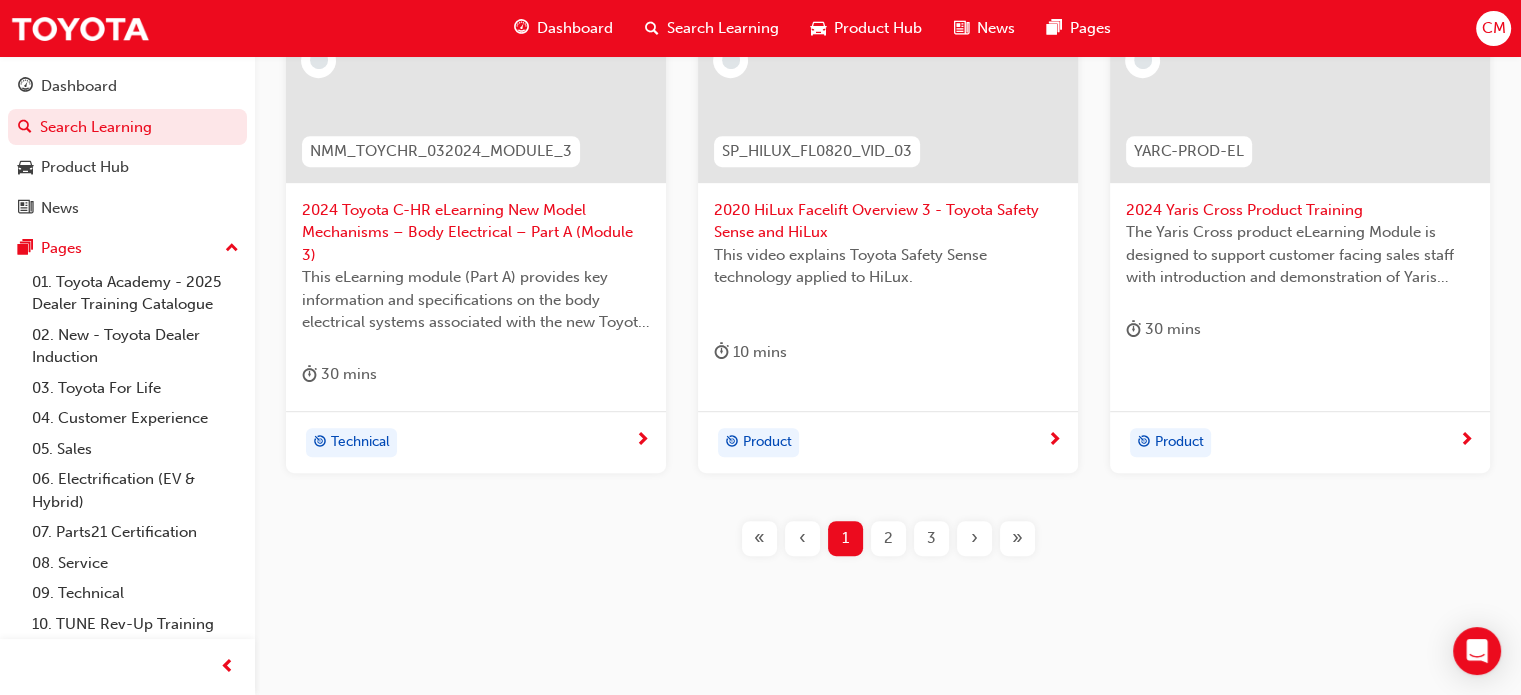click on "2" at bounding box center (888, 538) 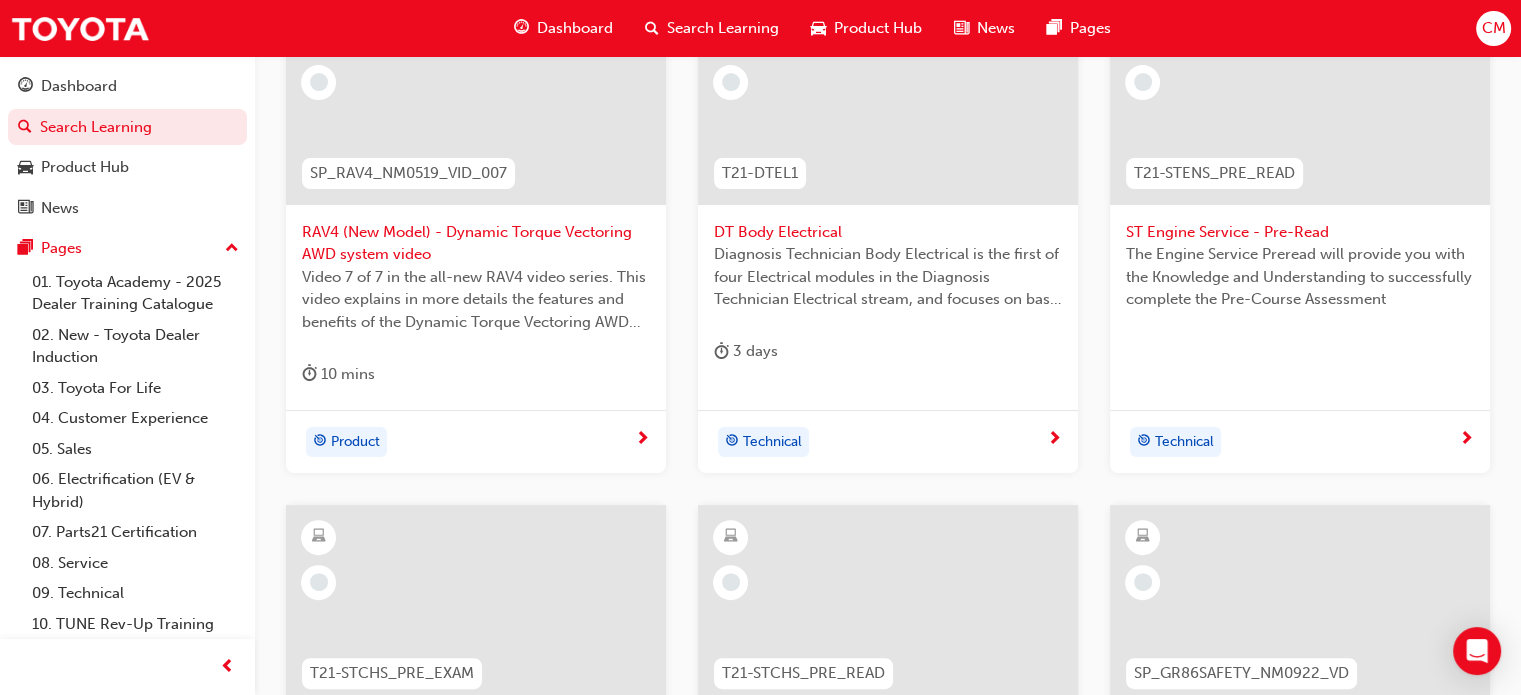 scroll, scrollTop: 0, scrollLeft: 0, axis: both 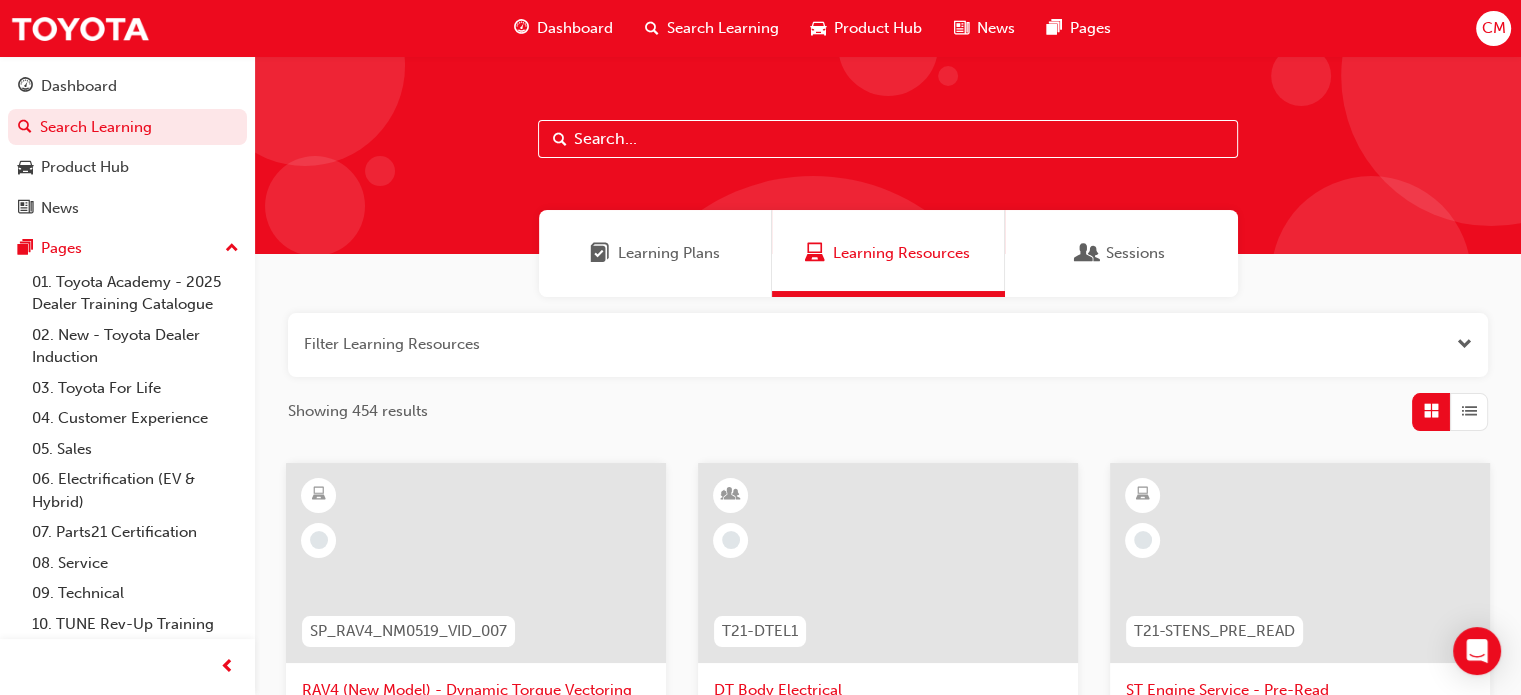click on "Search Learning" at bounding box center [723, 28] 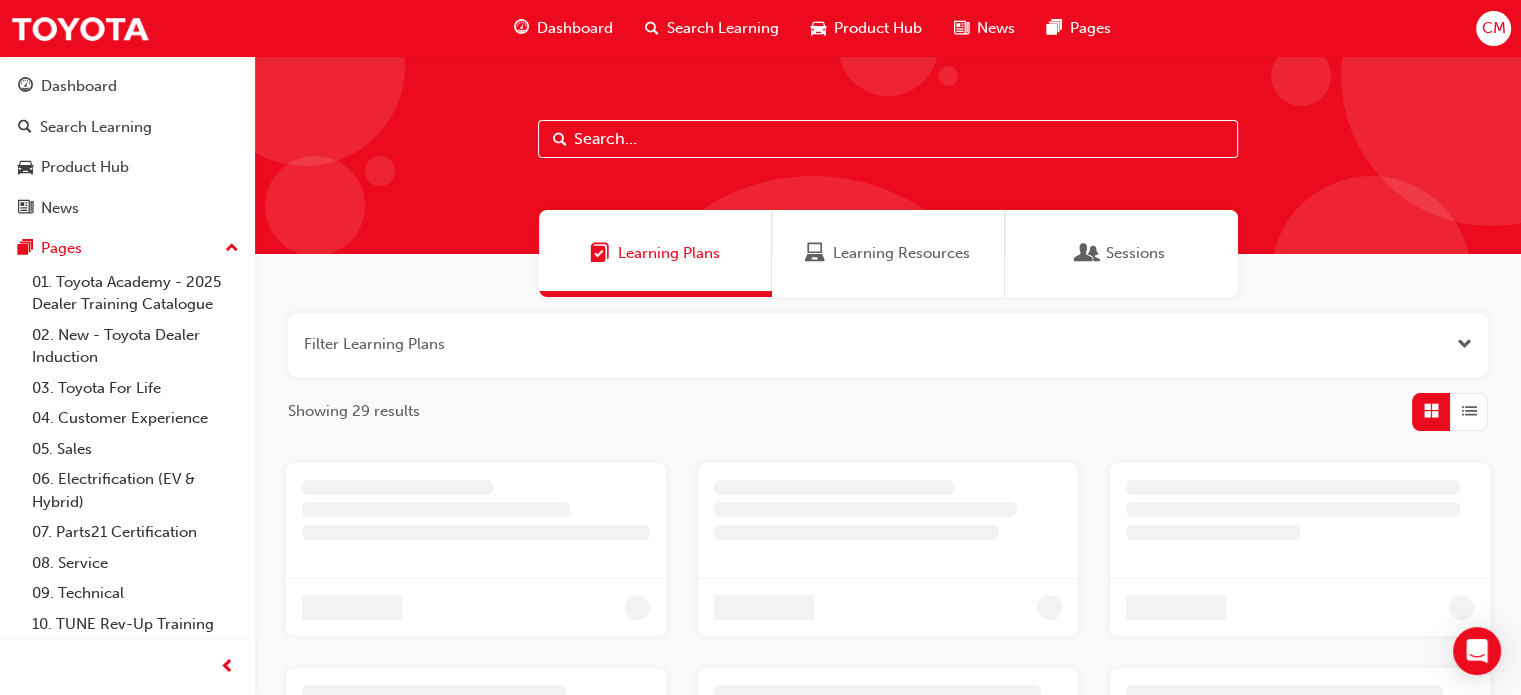 click on "Learning Resources" at bounding box center [901, 253] 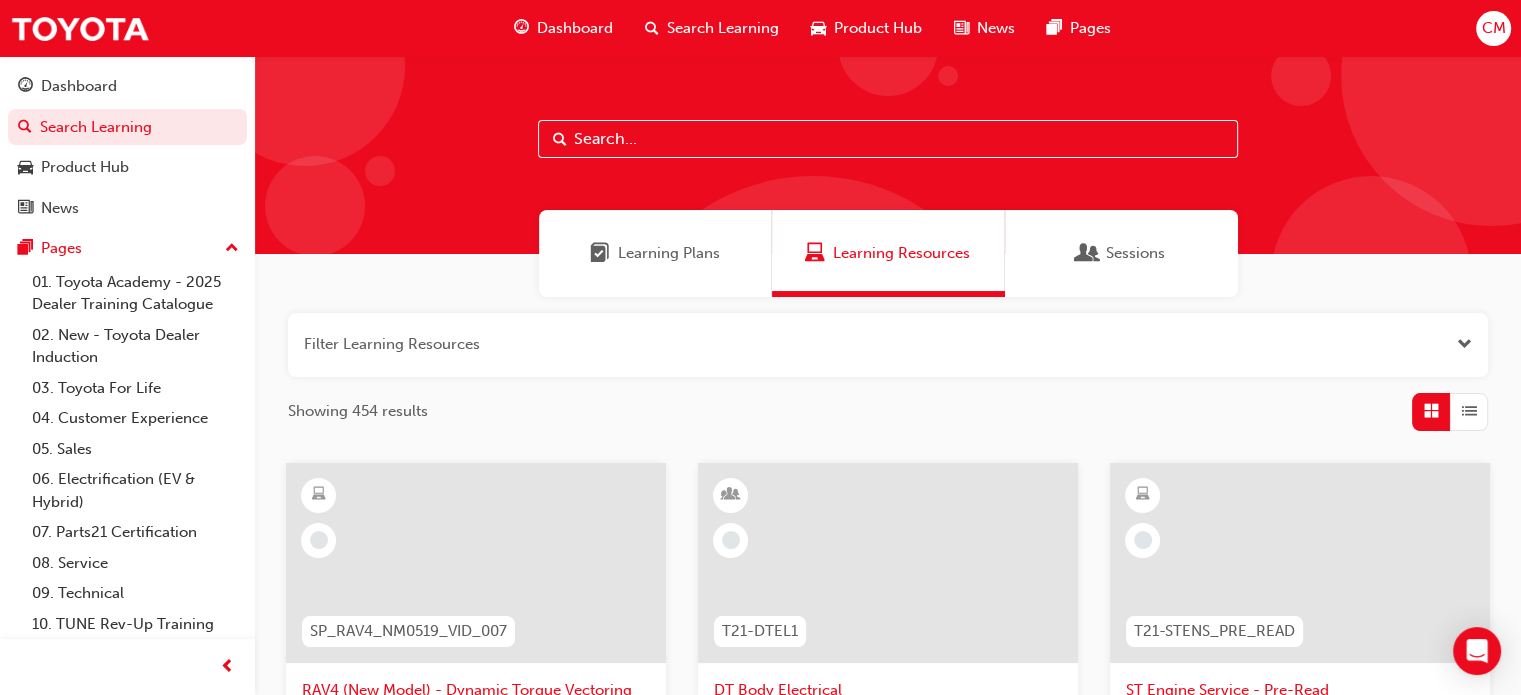 click on "Sessions" at bounding box center [1135, 253] 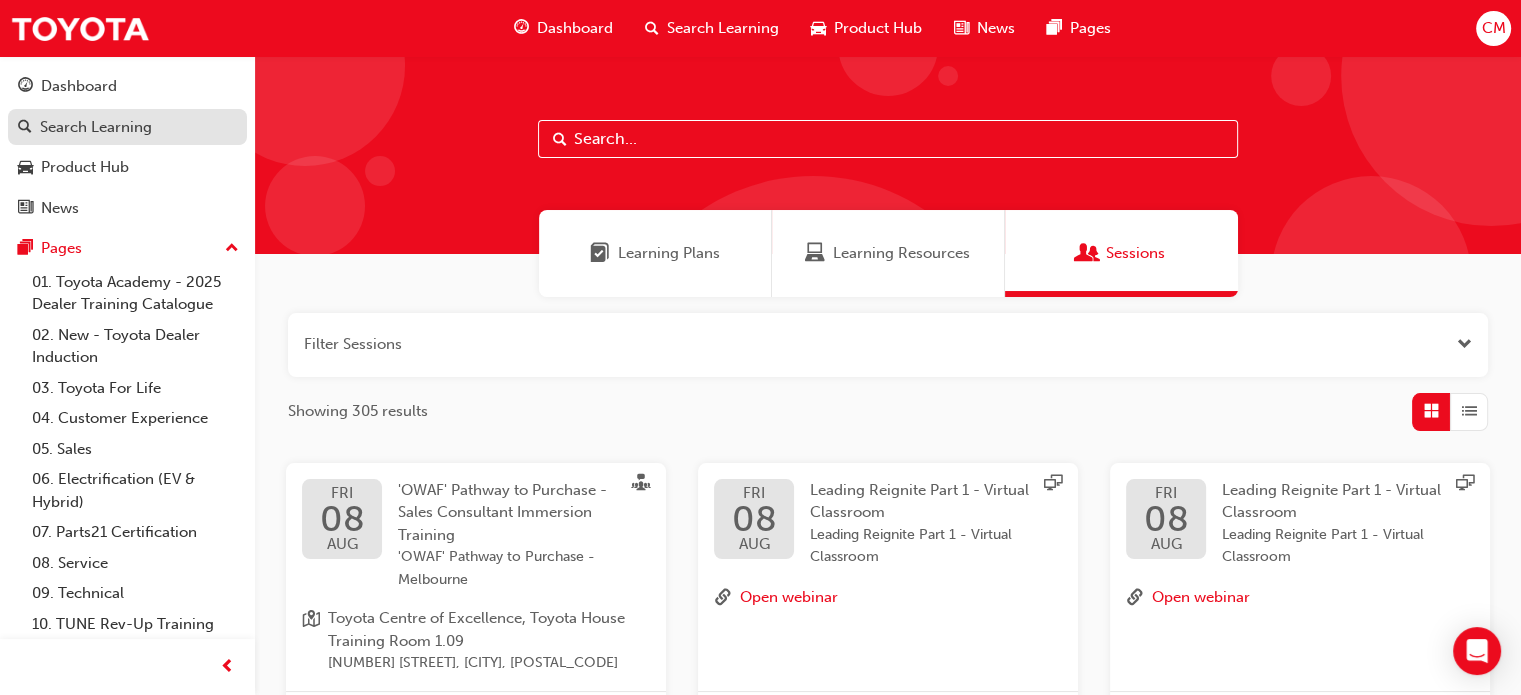 click on "Search Learning" at bounding box center [96, 127] 